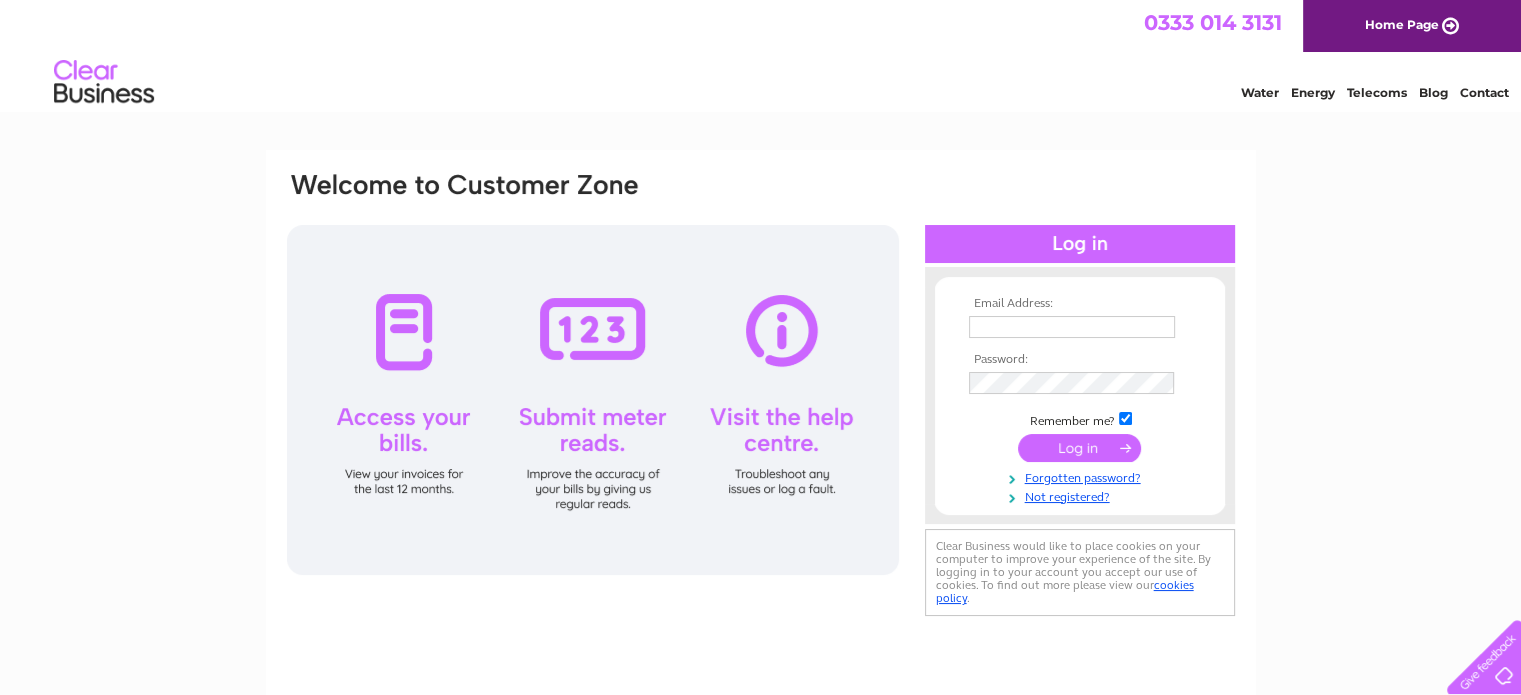 scroll, scrollTop: 0, scrollLeft: 0, axis: both 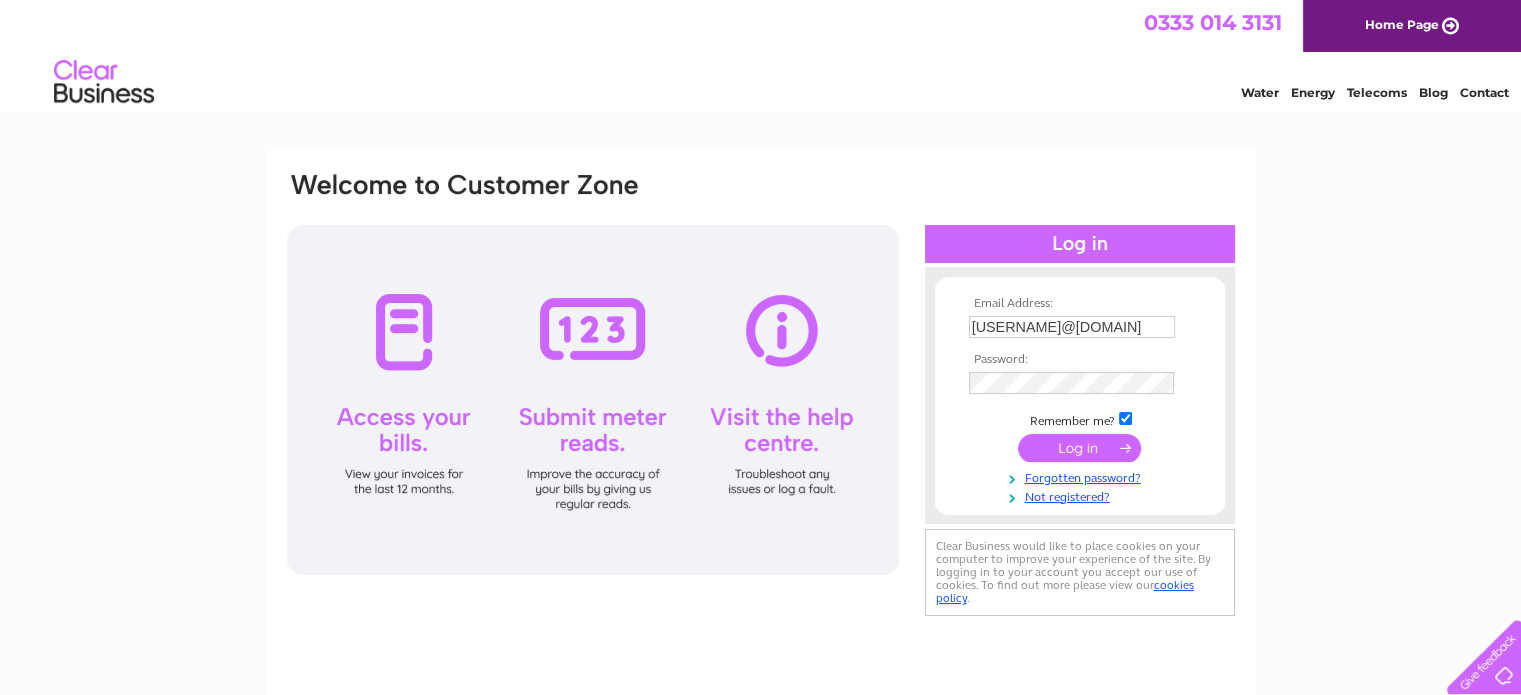 click at bounding box center (1079, 448) 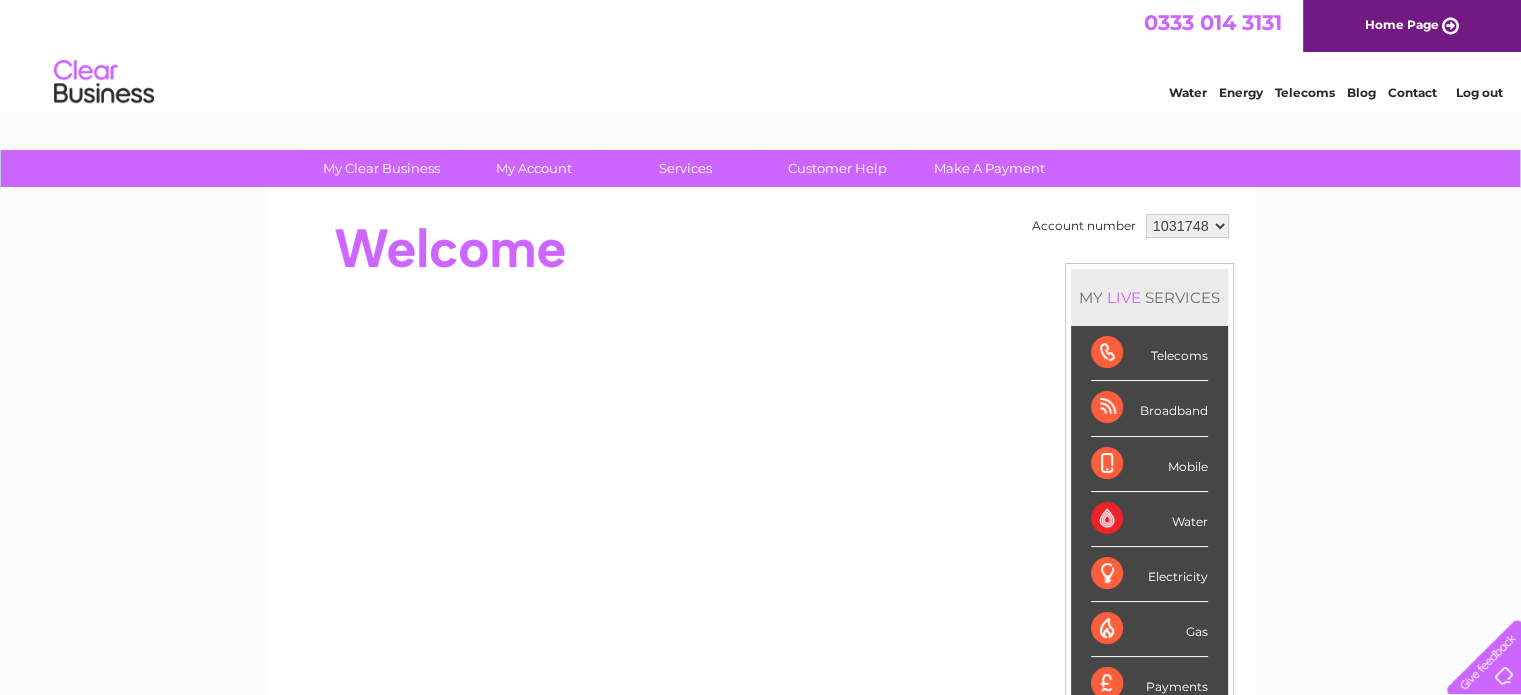 scroll, scrollTop: 0, scrollLeft: 0, axis: both 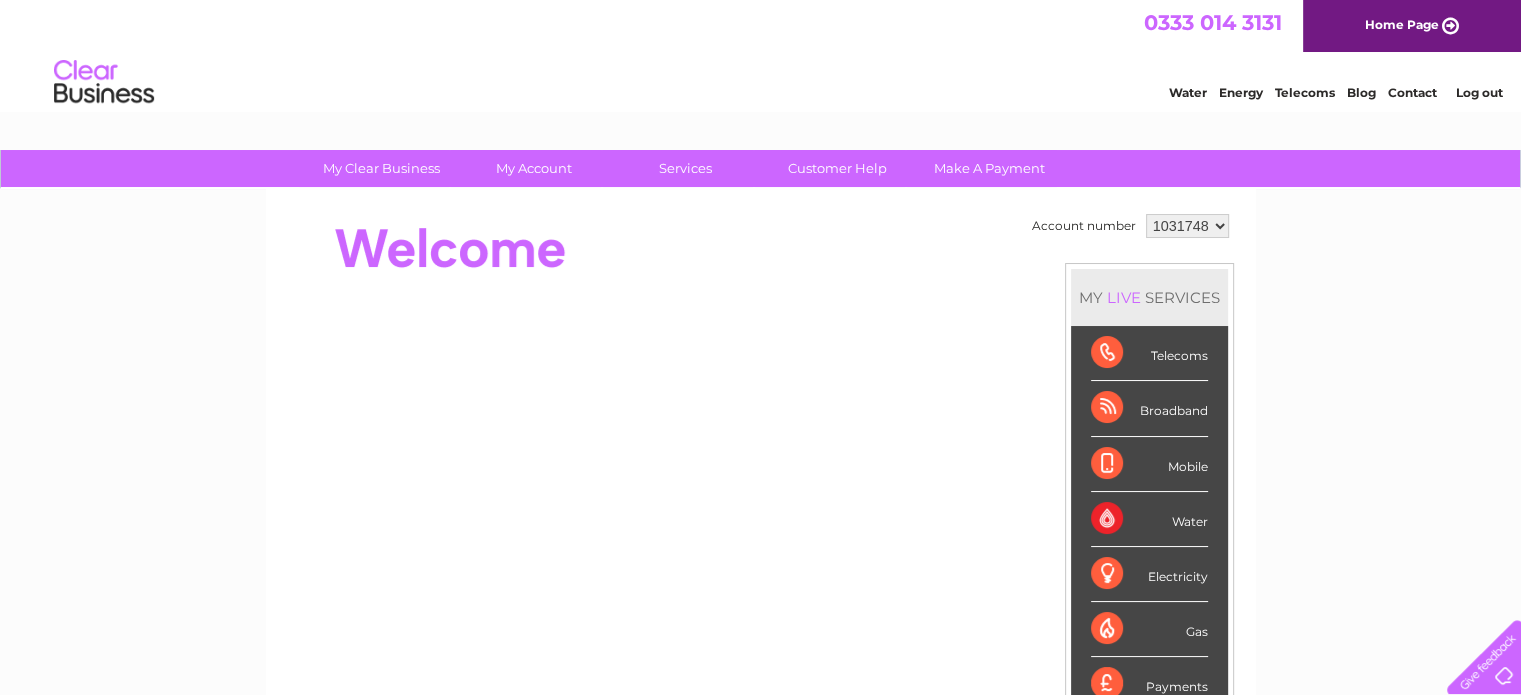 click on "Broadband" at bounding box center [1149, 408] 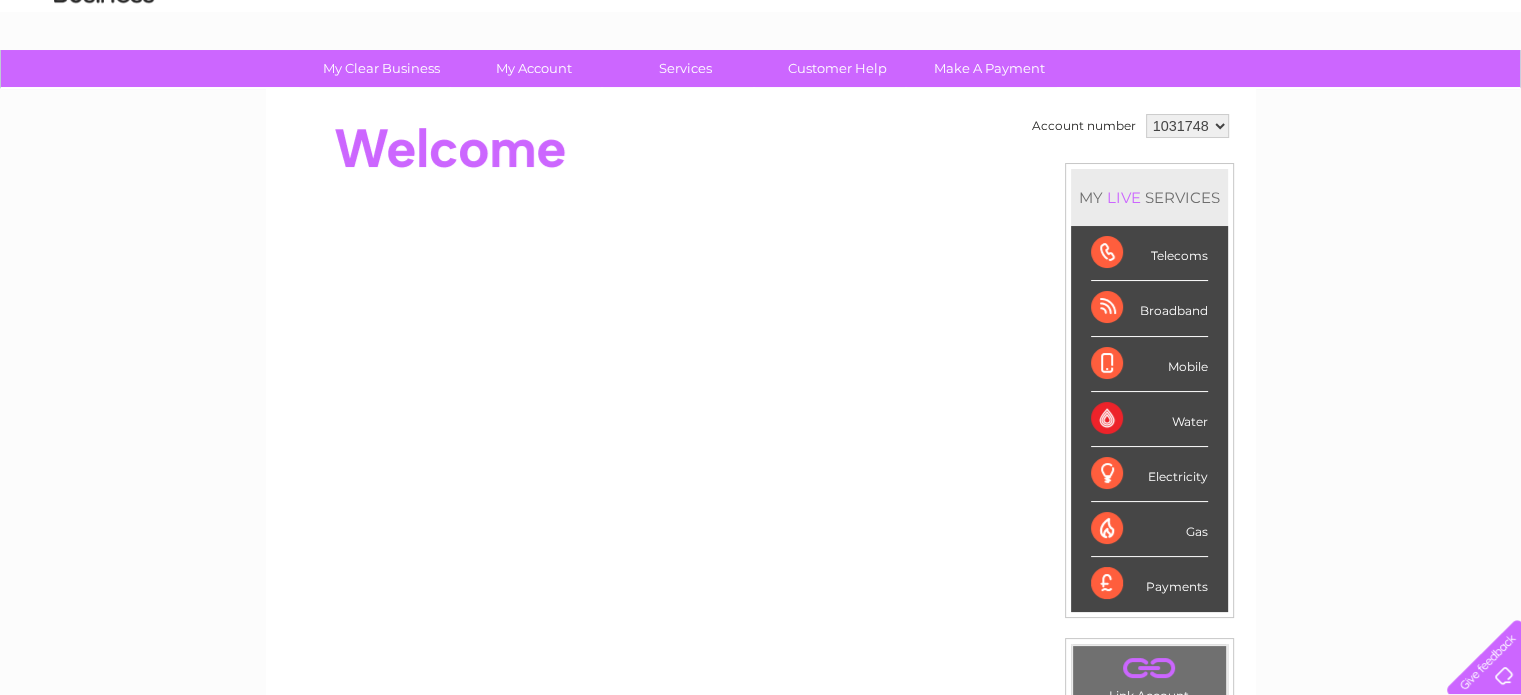 click on "Broadband" at bounding box center (1149, 308) 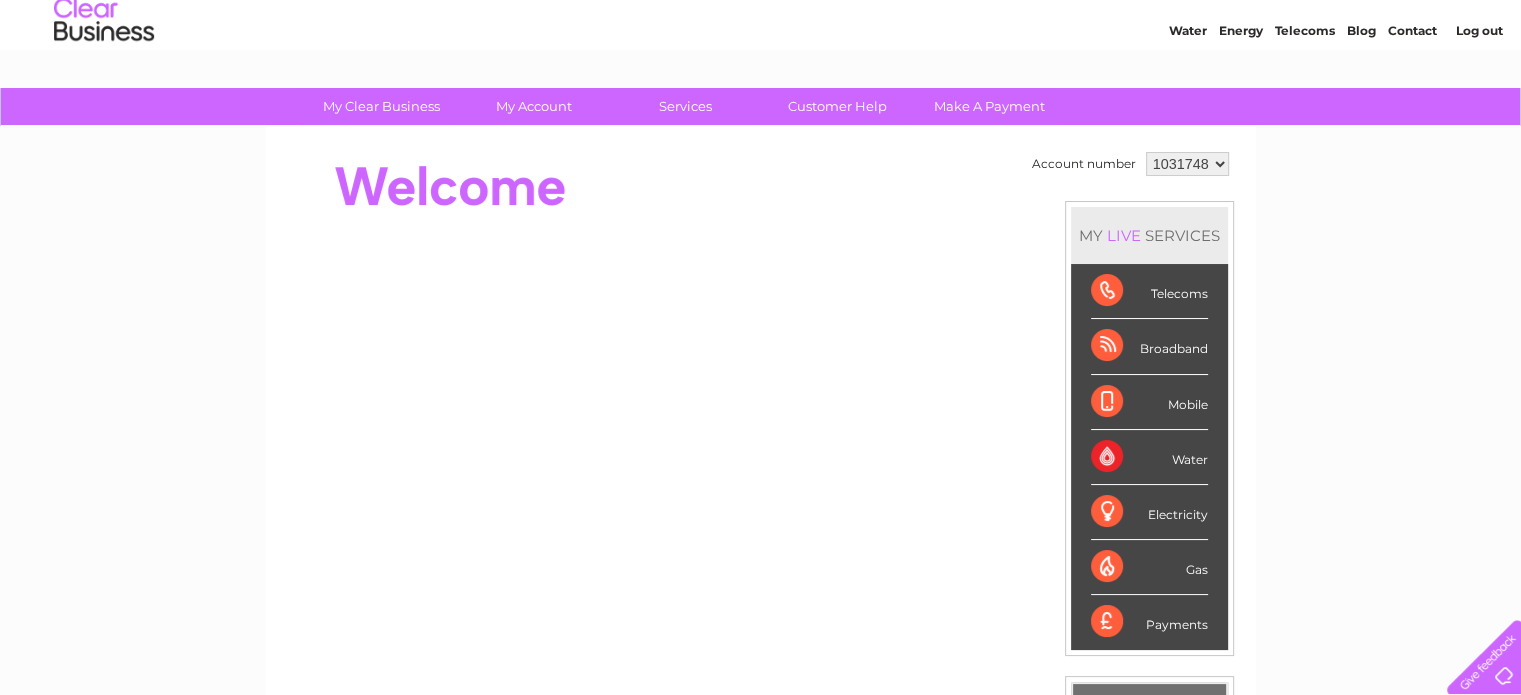 scroll, scrollTop: 0, scrollLeft: 0, axis: both 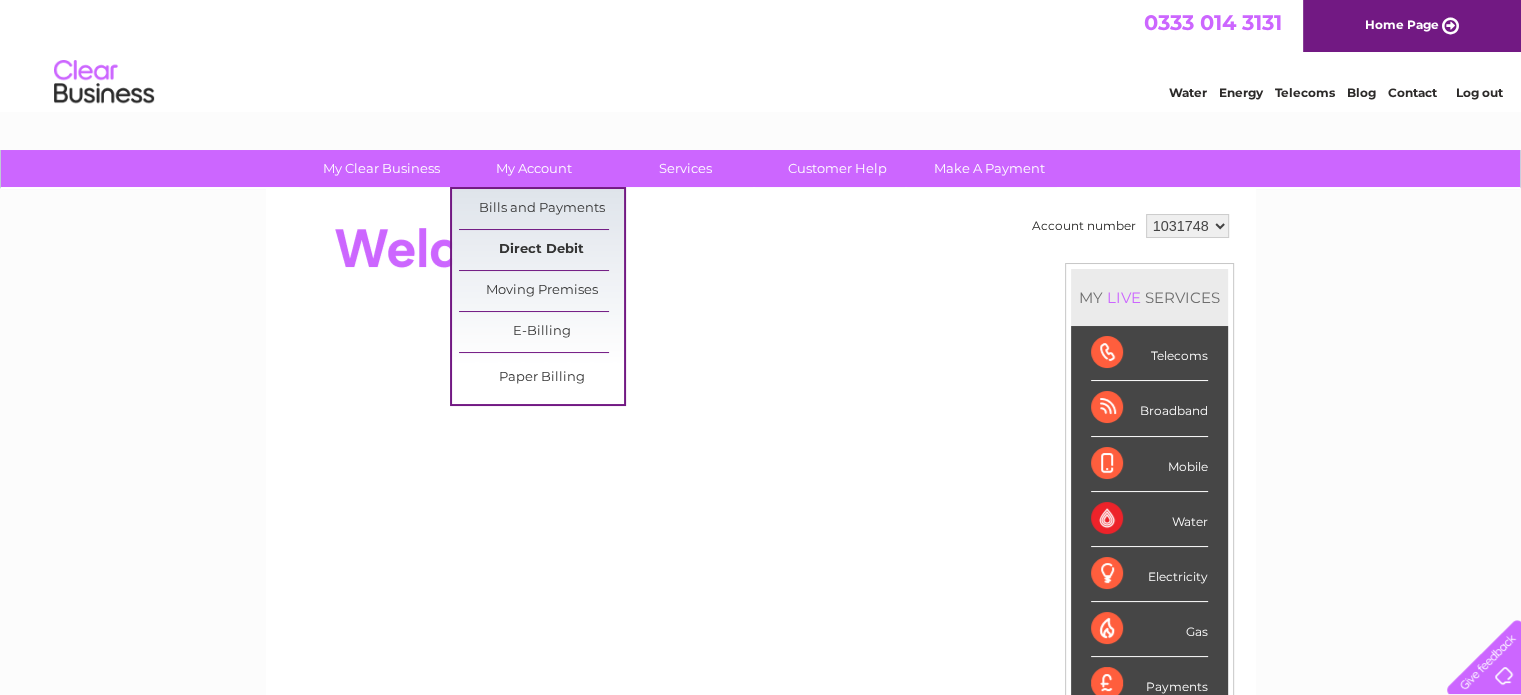 click on "Direct Debit" at bounding box center [541, 250] 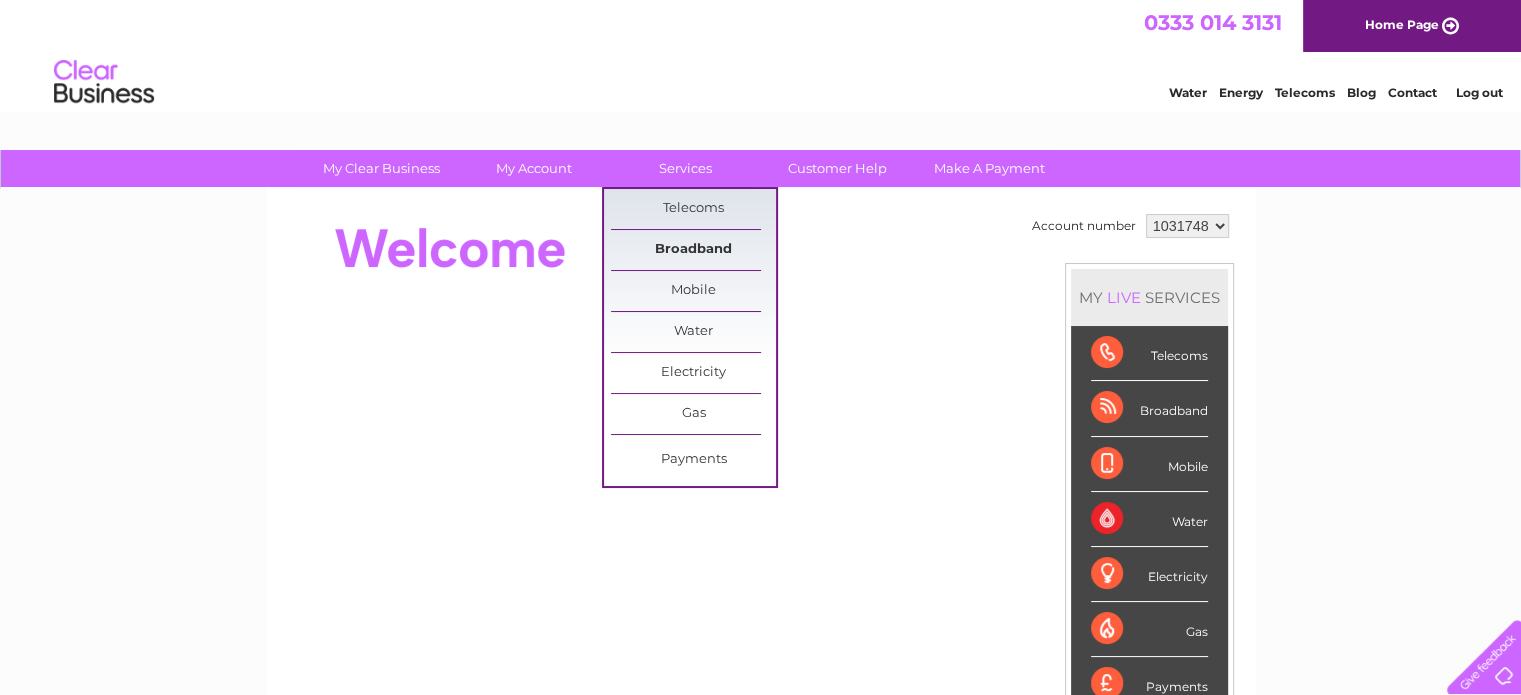 click on "Broadband" at bounding box center (693, 250) 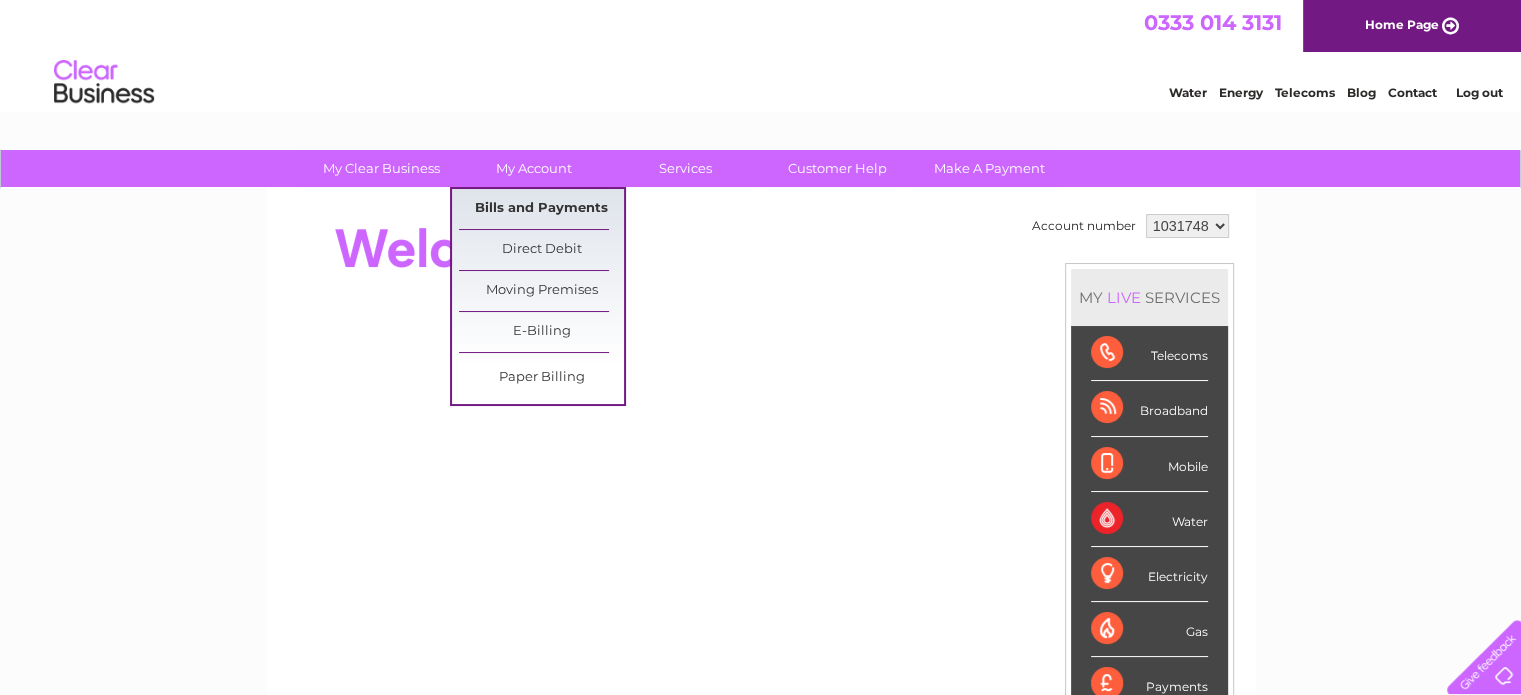 click on "Bills and Payments" at bounding box center (541, 209) 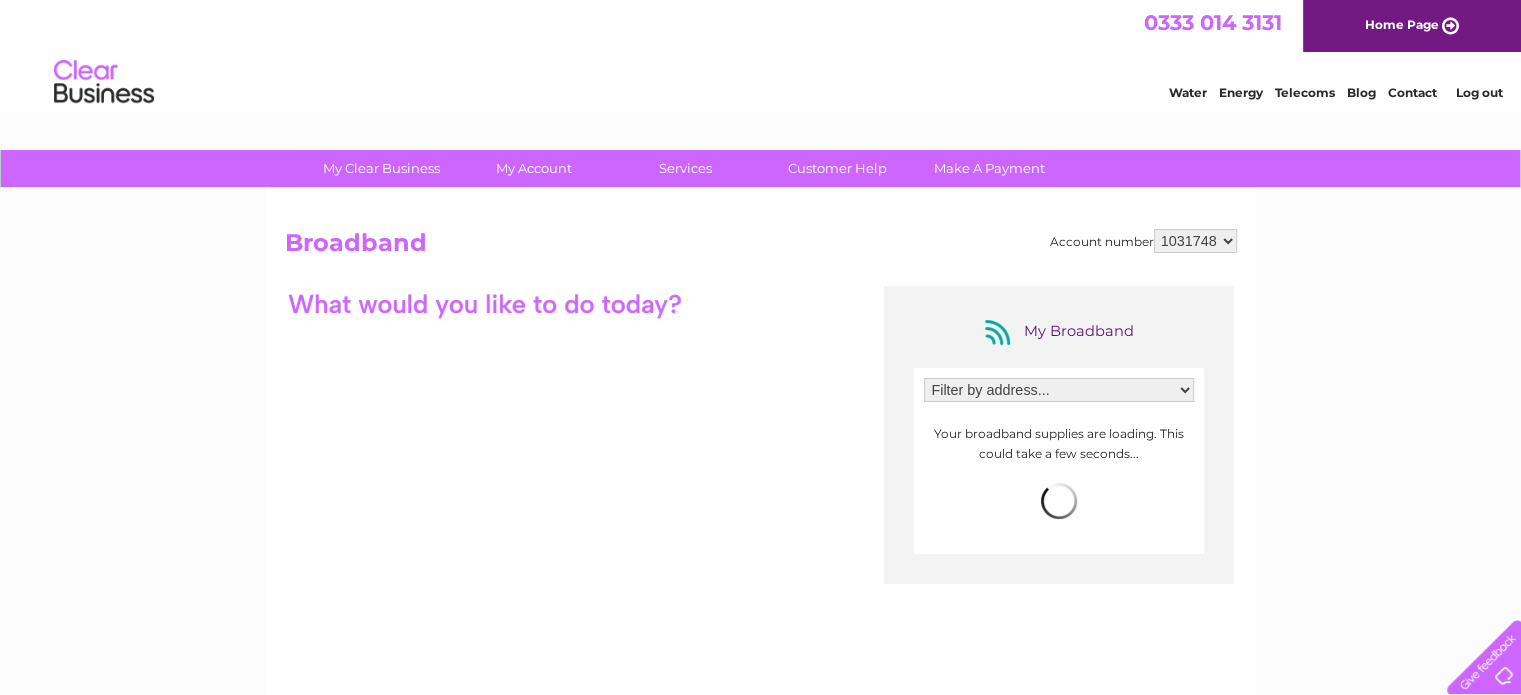 scroll, scrollTop: 0, scrollLeft: 0, axis: both 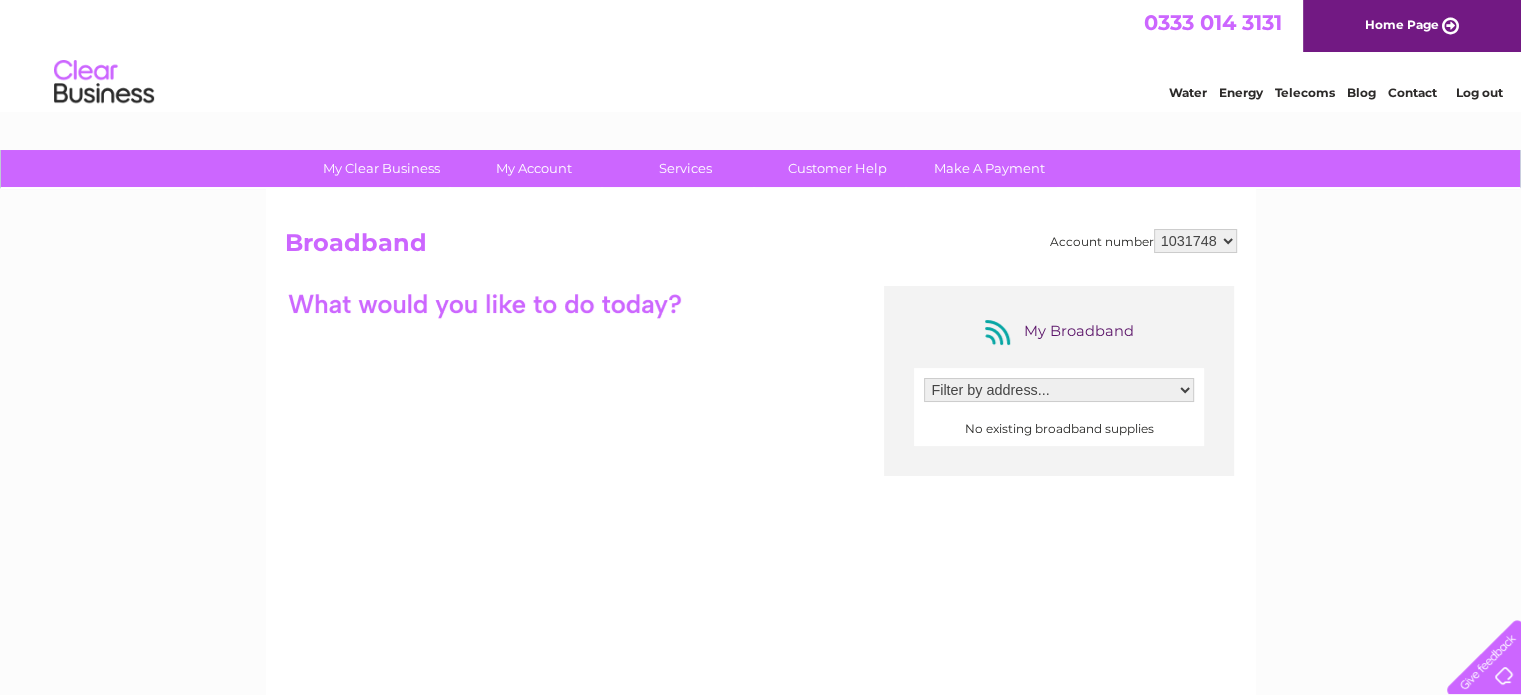 click on "Filter by address..." at bounding box center [1059, 390] 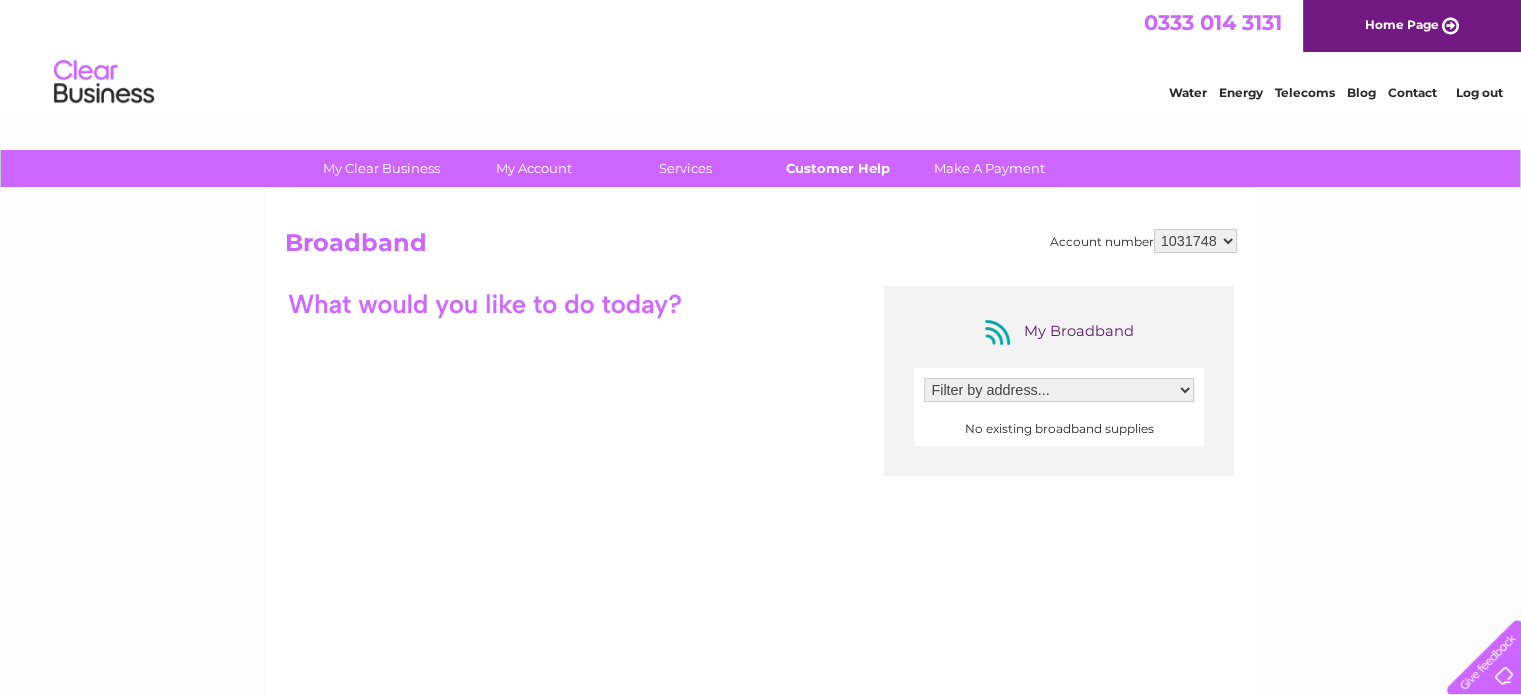 click on "Customer Help" at bounding box center (837, 168) 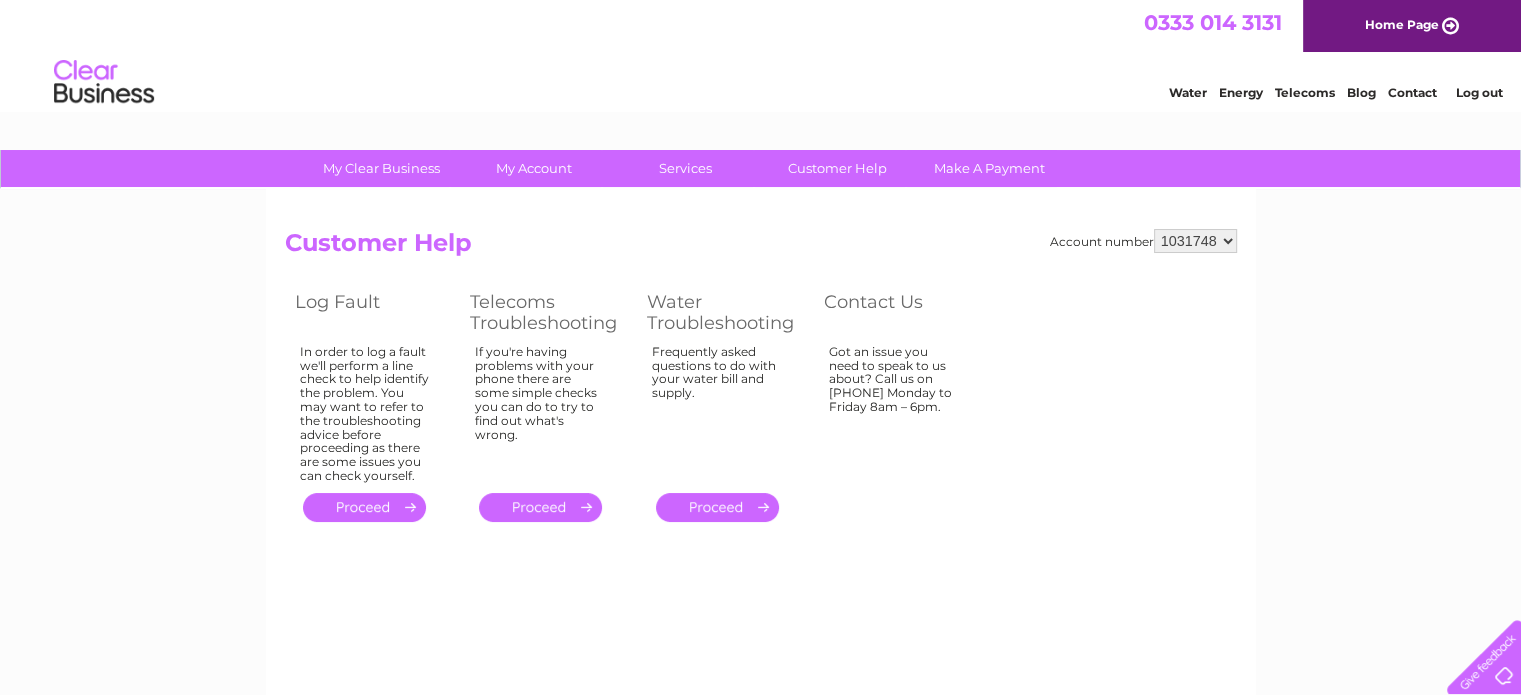 scroll, scrollTop: 0, scrollLeft: 0, axis: both 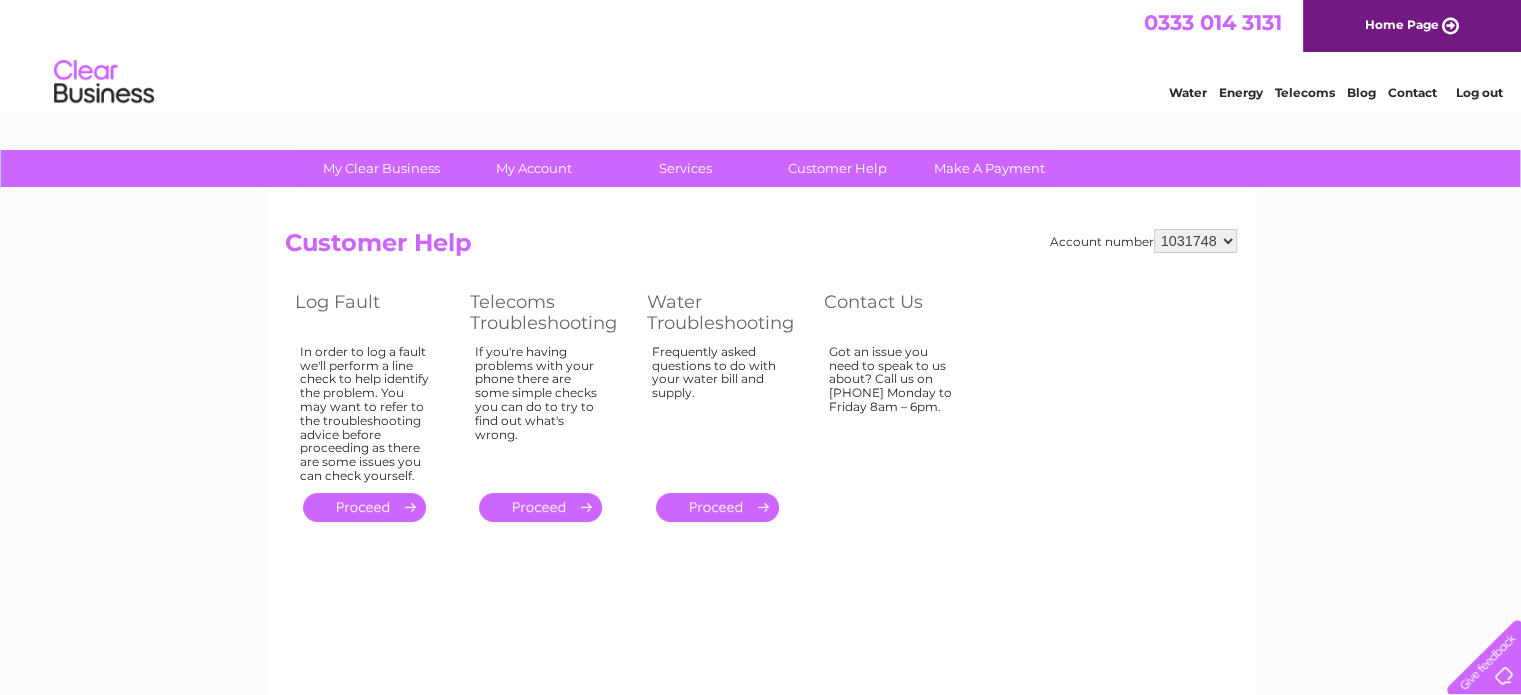 click on "1031748
1154633
1154635" at bounding box center (1195, 241) 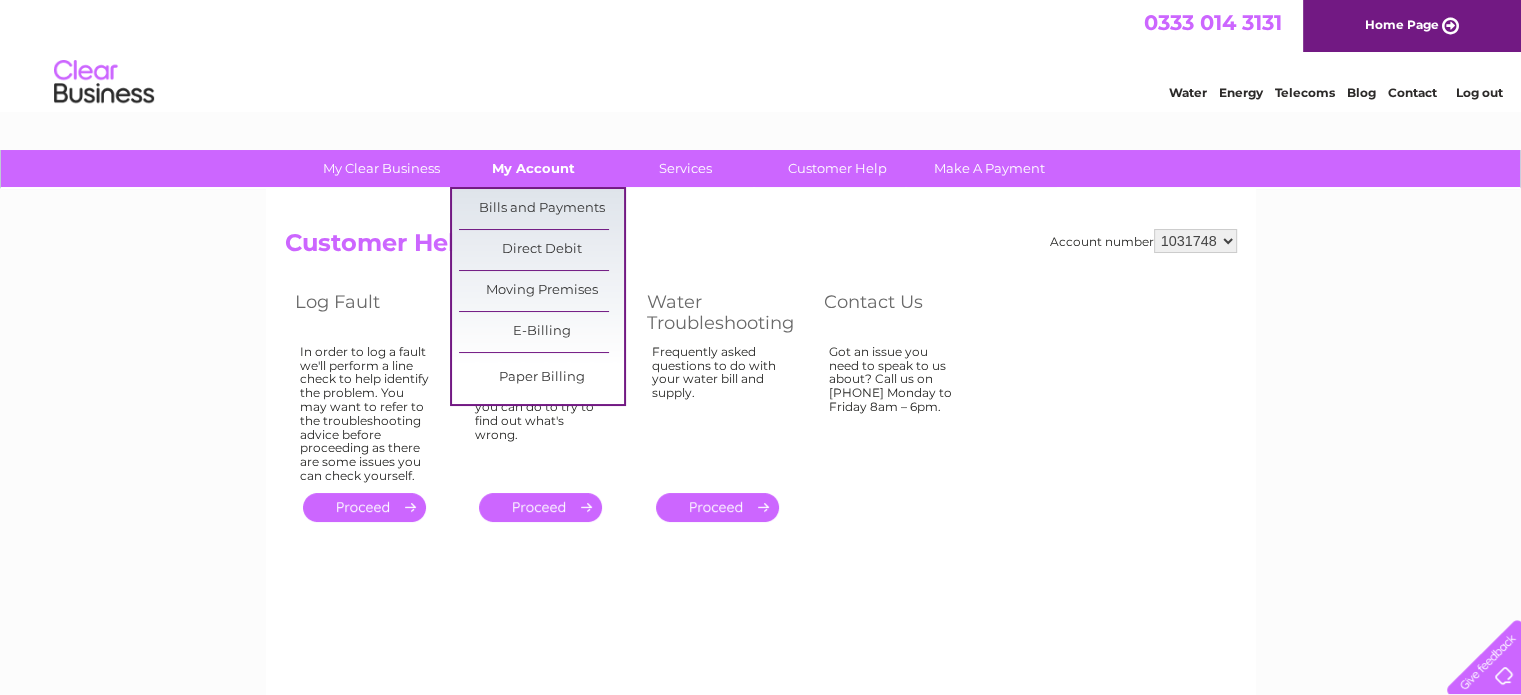 click on "My Account" at bounding box center [533, 168] 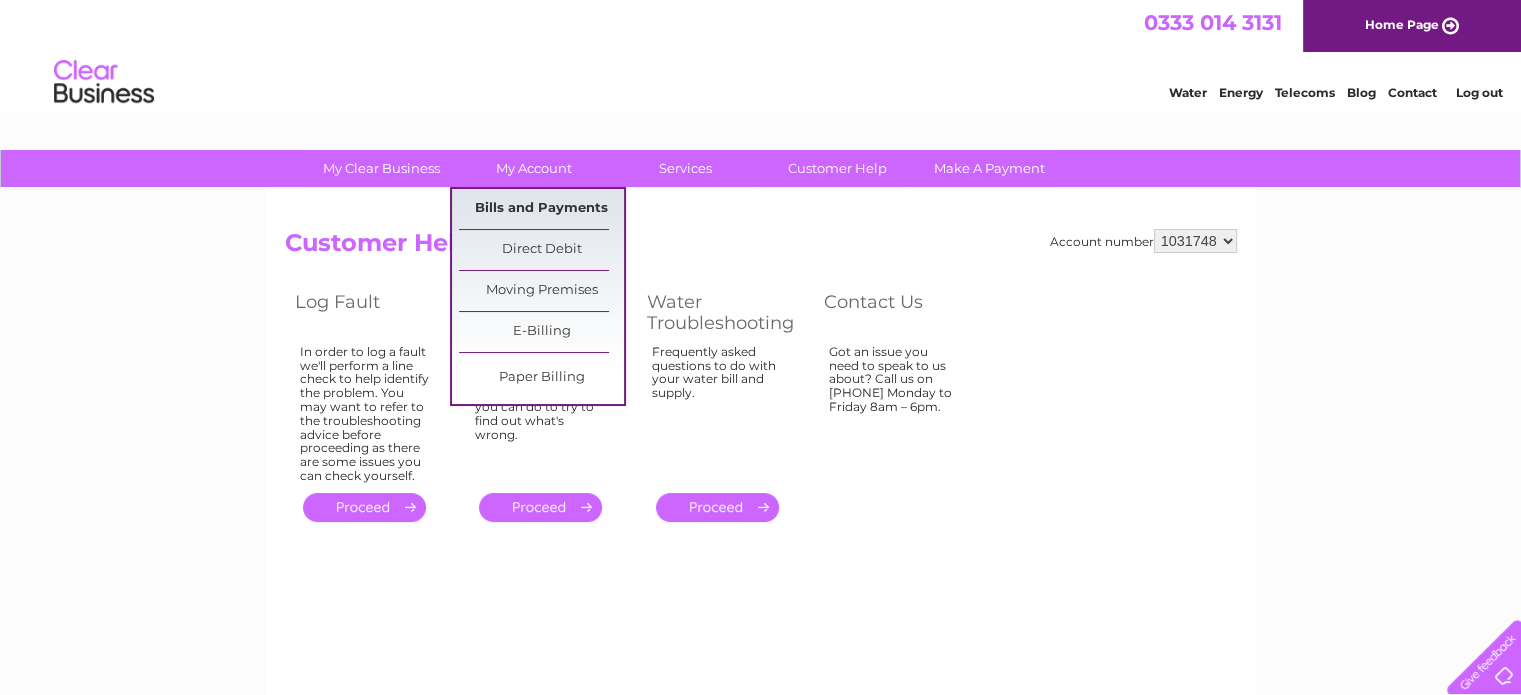 click on "Bills and Payments" at bounding box center [541, 209] 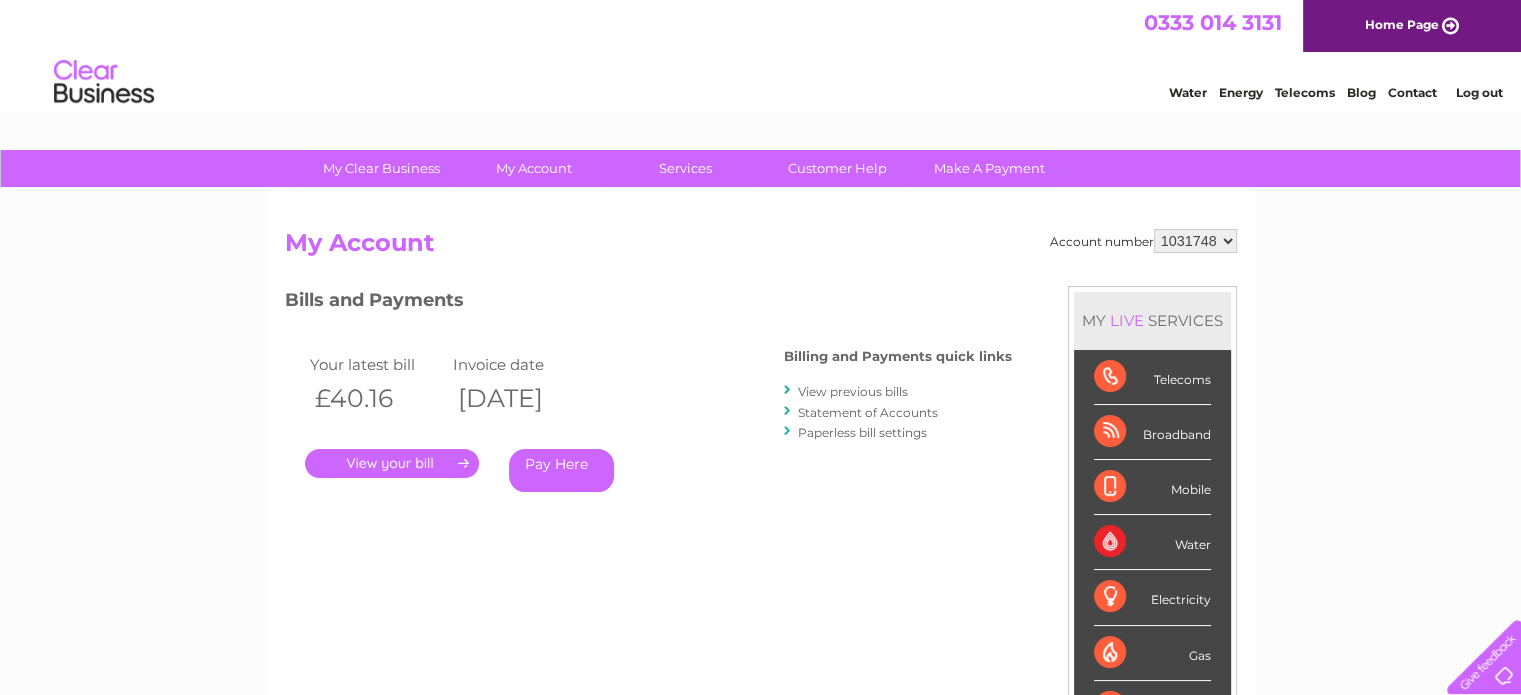 scroll, scrollTop: 0, scrollLeft: 0, axis: both 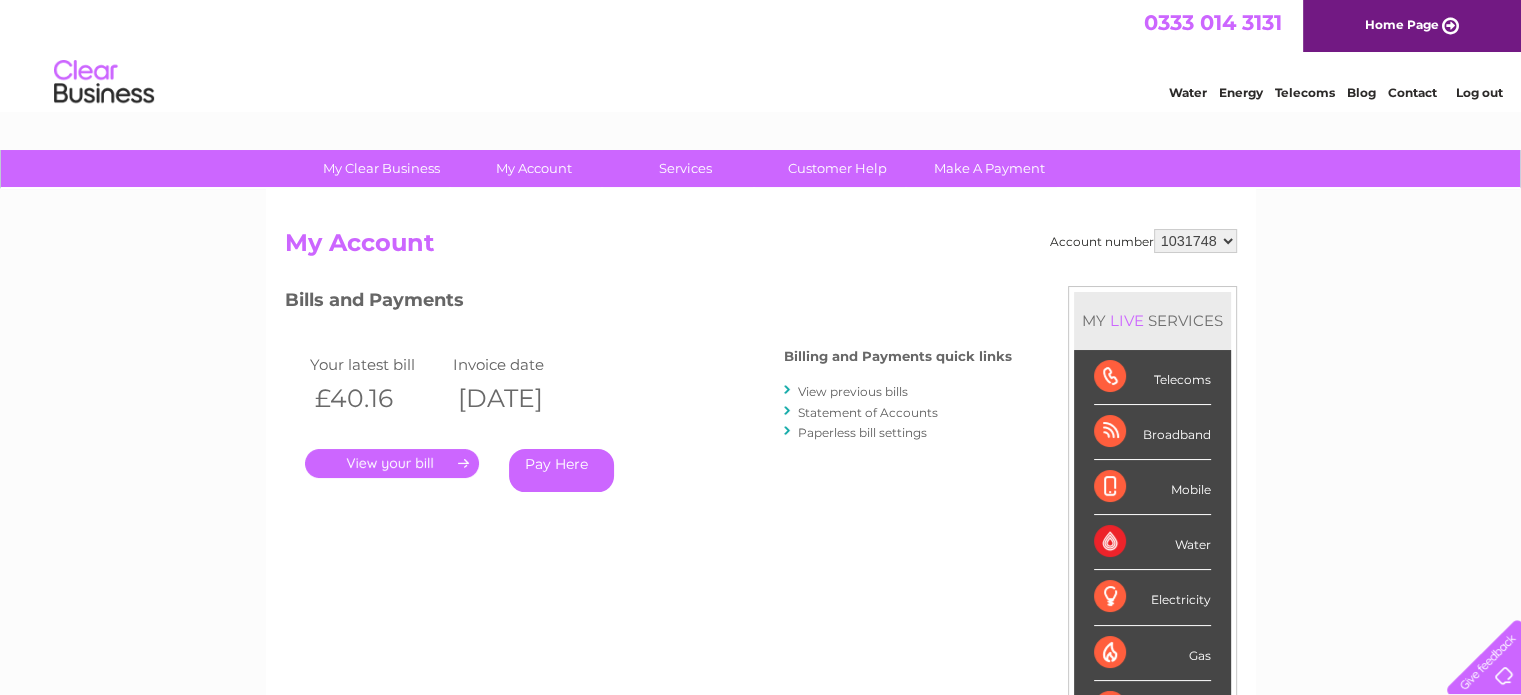 click on "View previous bills" at bounding box center (853, 391) 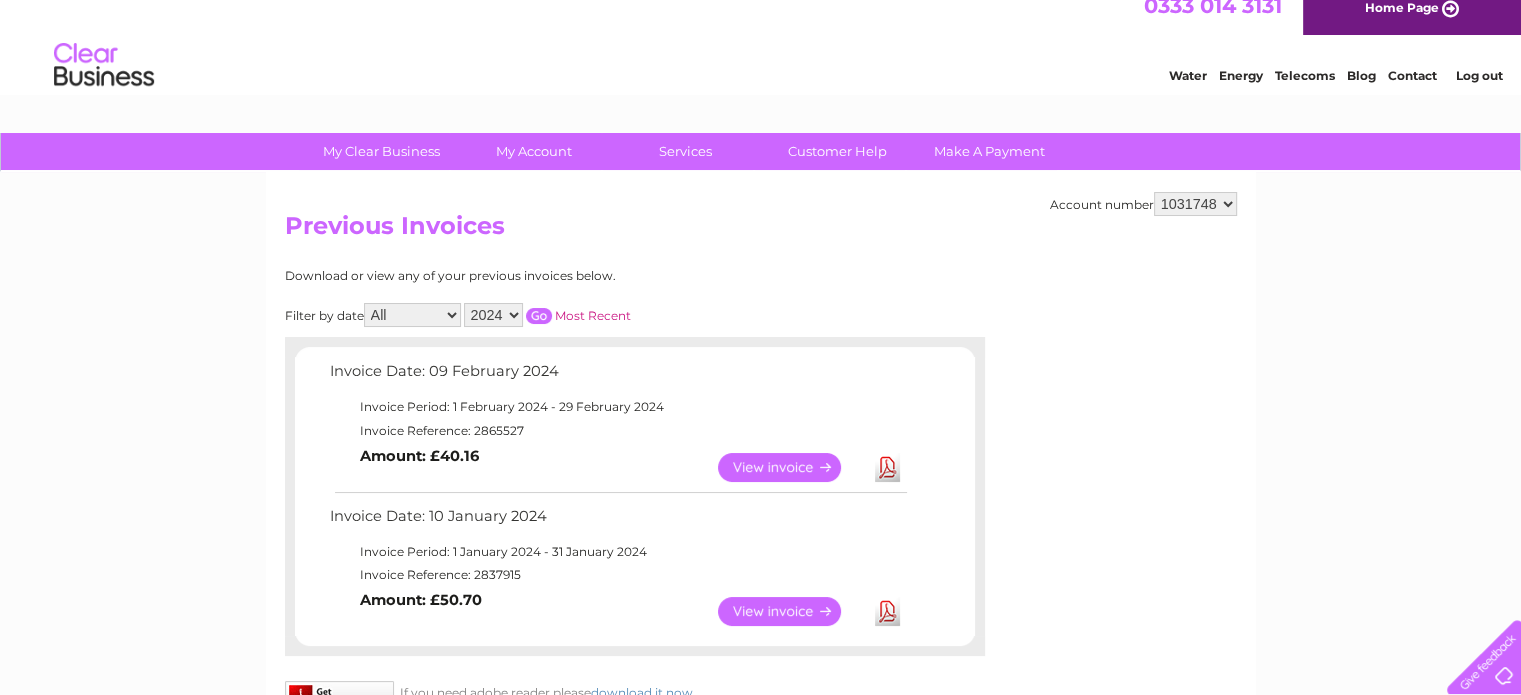scroll, scrollTop: 0, scrollLeft: 0, axis: both 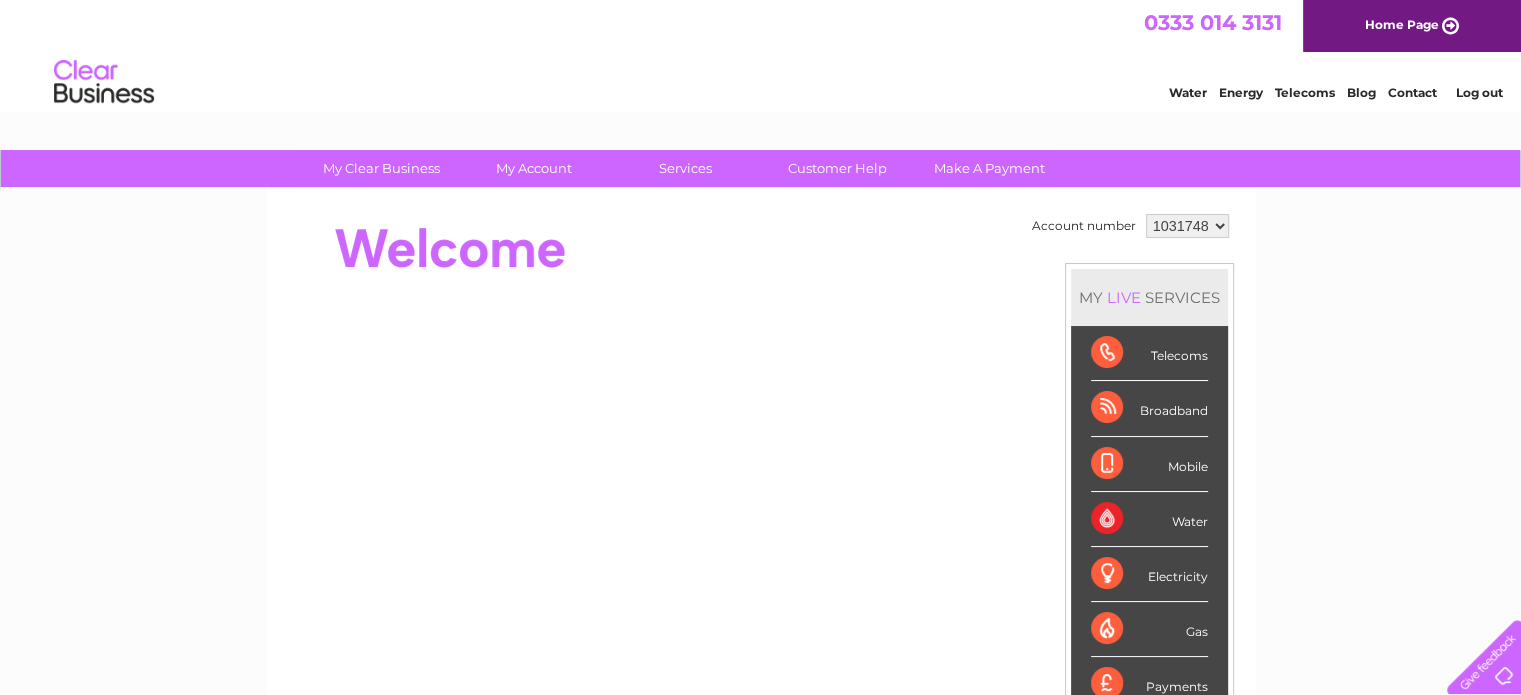 click on "Payments" at bounding box center (1149, 684) 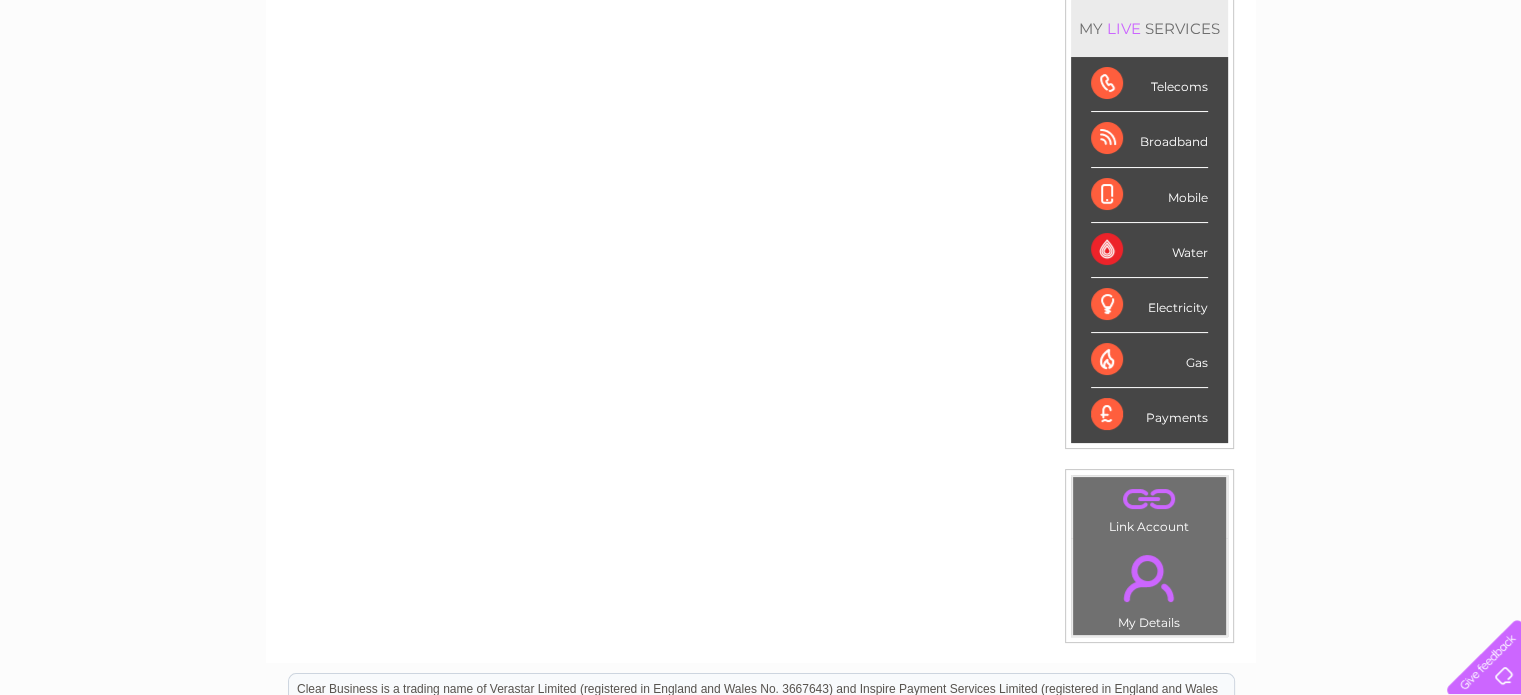 scroll, scrollTop: 300, scrollLeft: 0, axis: vertical 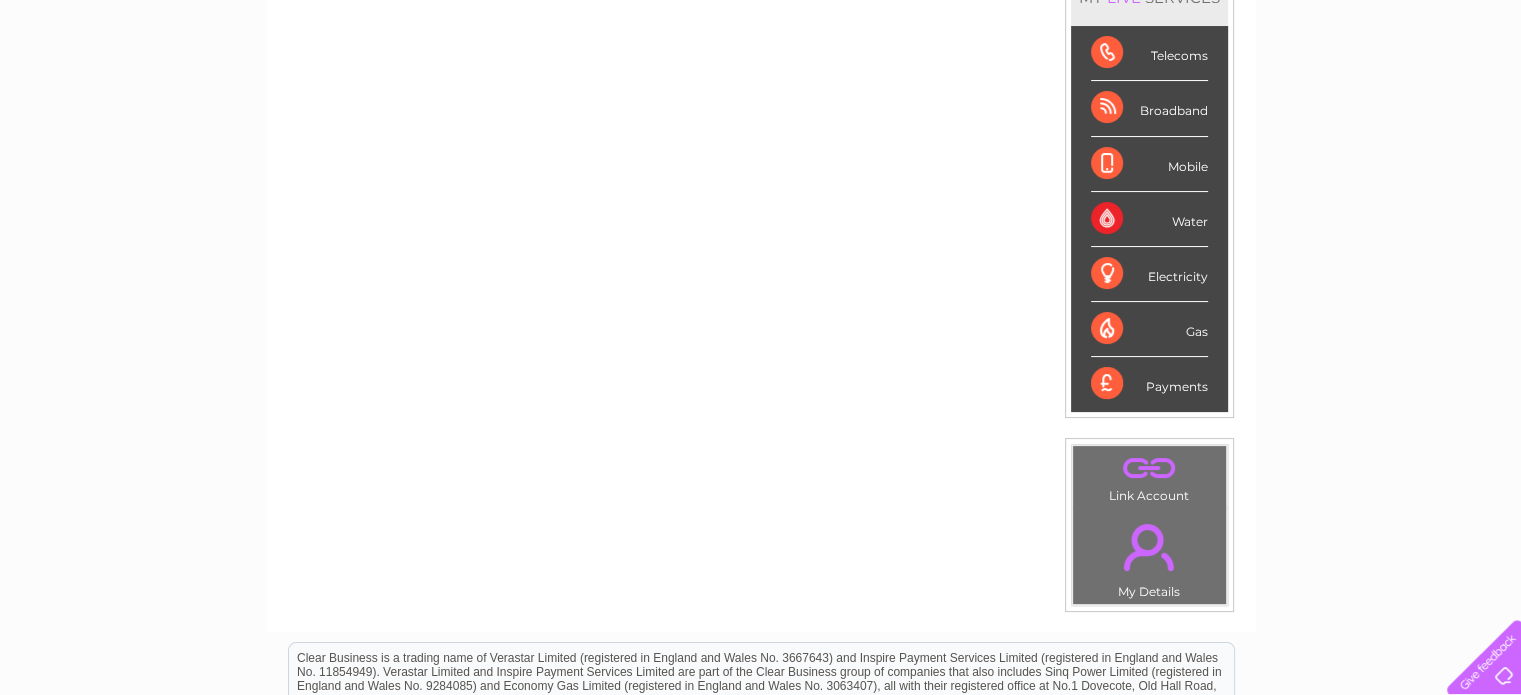 click on "." at bounding box center [1149, 547] 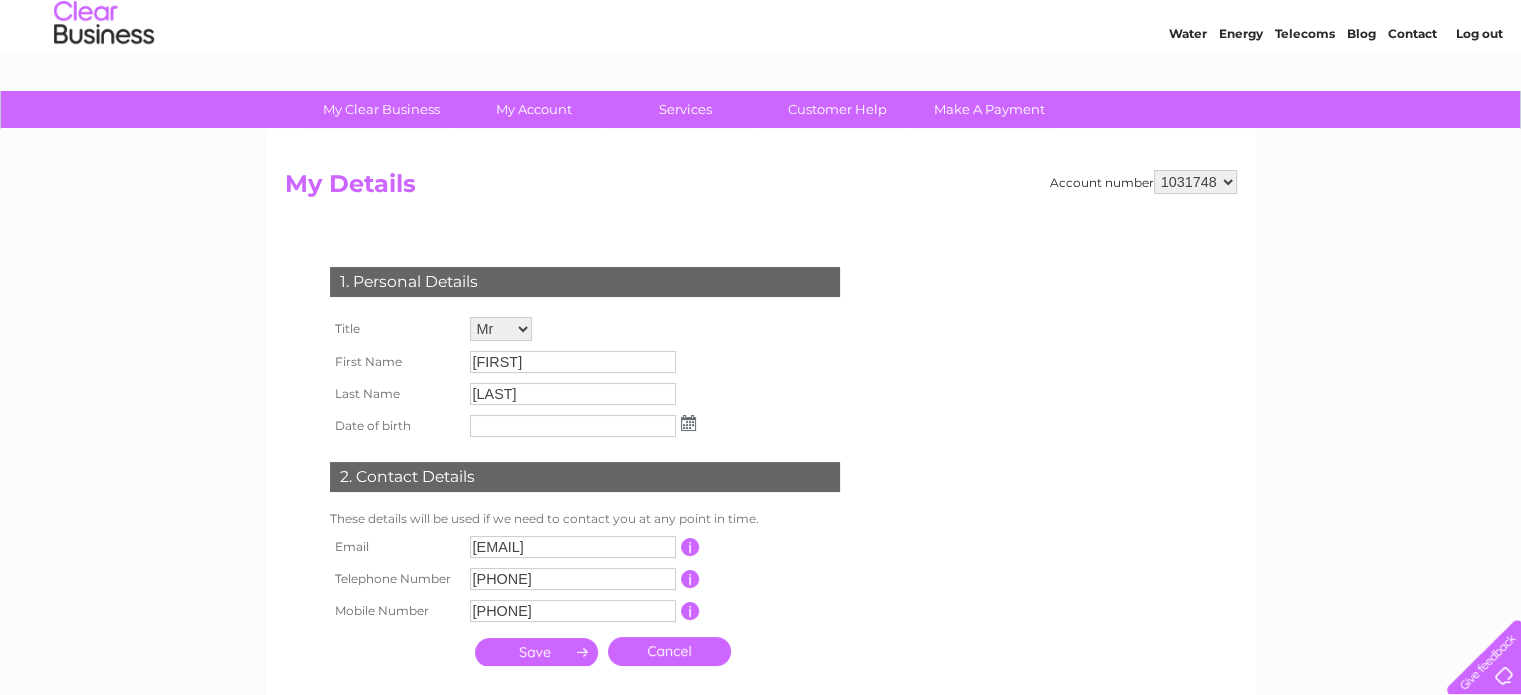 scroll, scrollTop: 0, scrollLeft: 0, axis: both 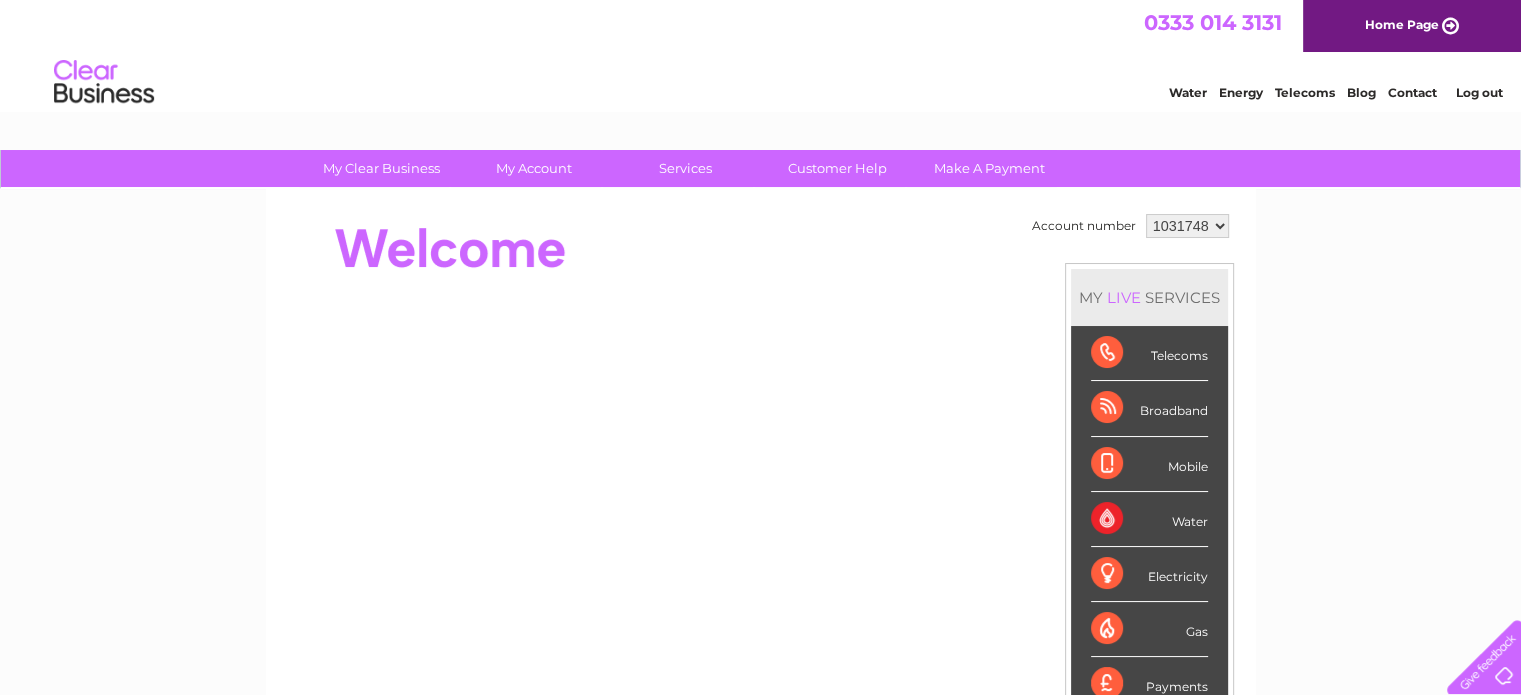 click on "1031748
1154633
1154635" at bounding box center [1187, 226] 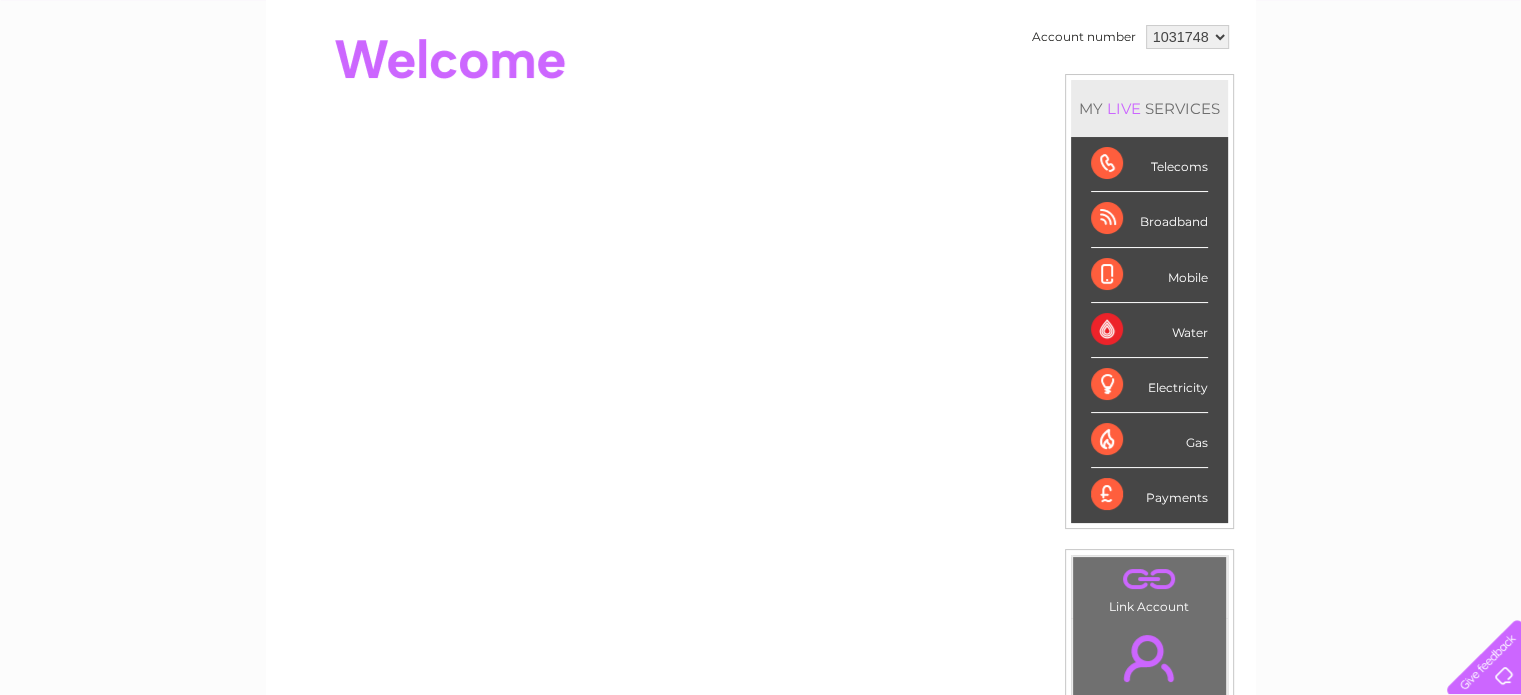 scroll, scrollTop: 0, scrollLeft: 0, axis: both 